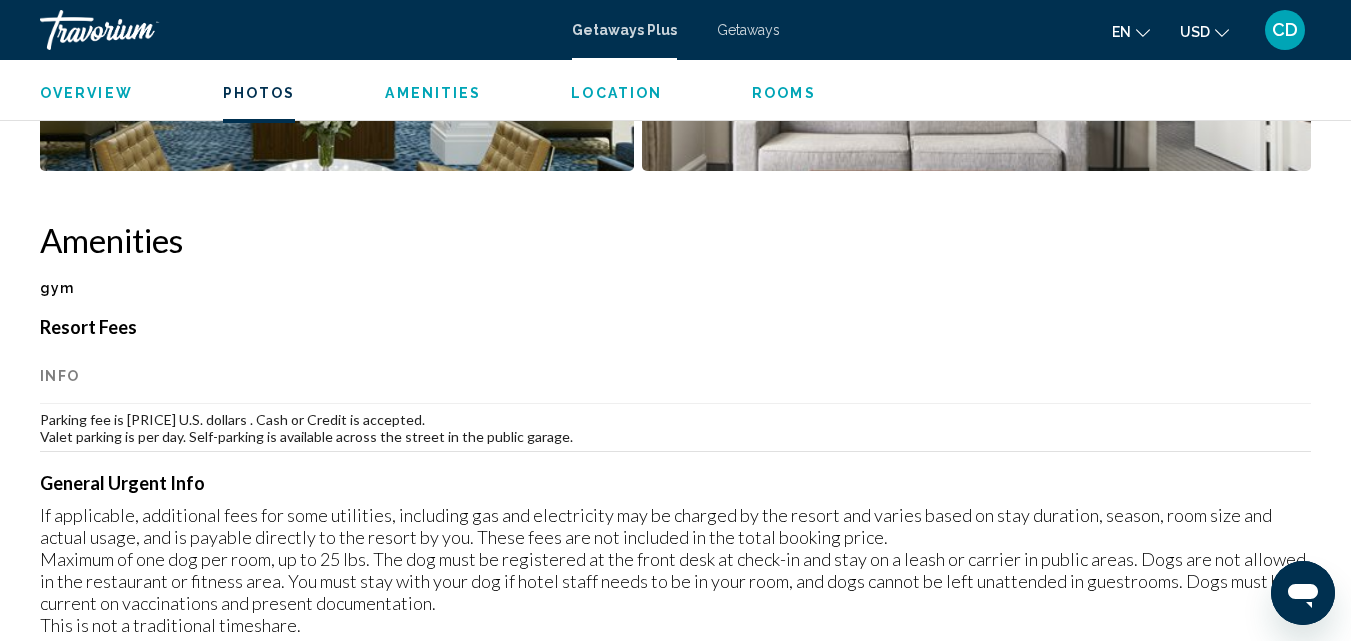 scroll, scrollTop: 1758, scrollLeft: 0, axis: vertical 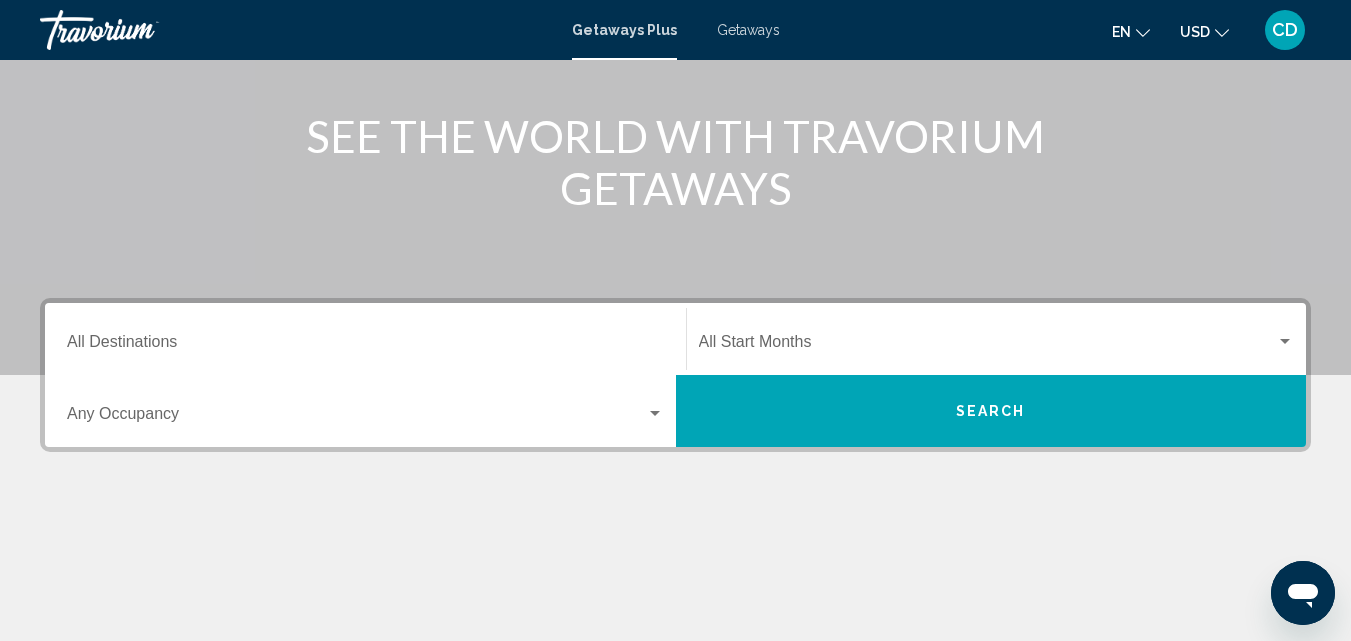 click at bounding box center (988, 346) 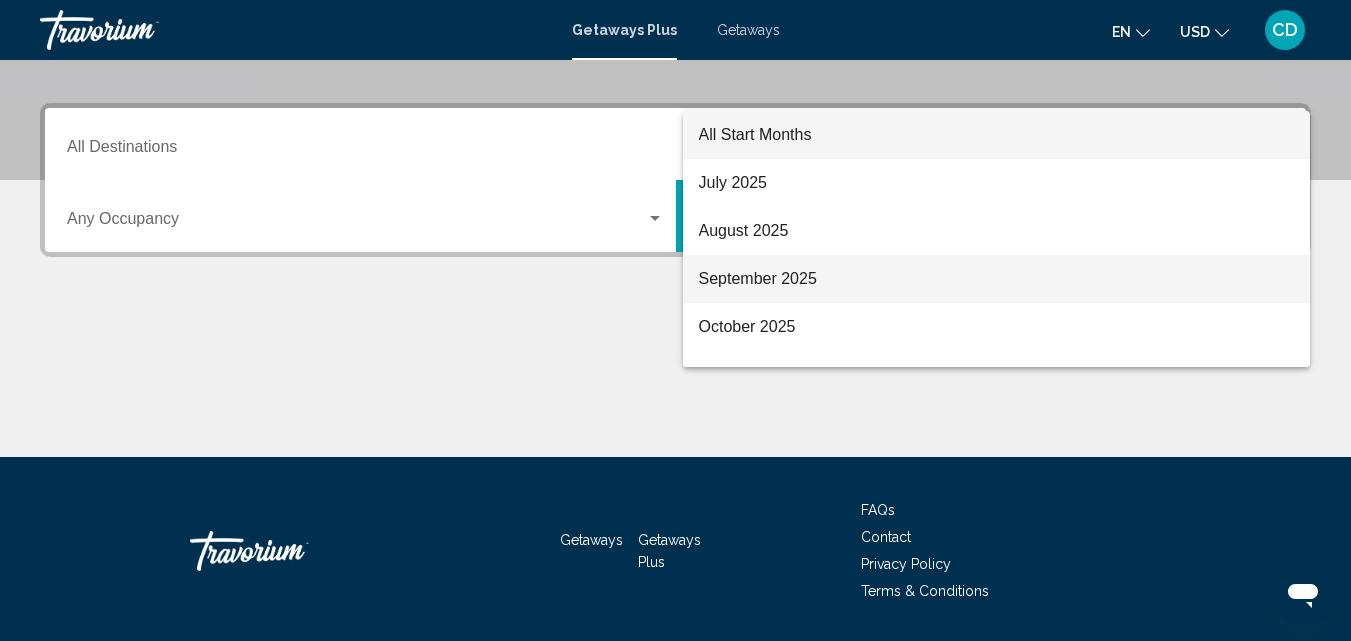 scroll, scrollTop: 458, scrollLeft: 0, axis: vertical 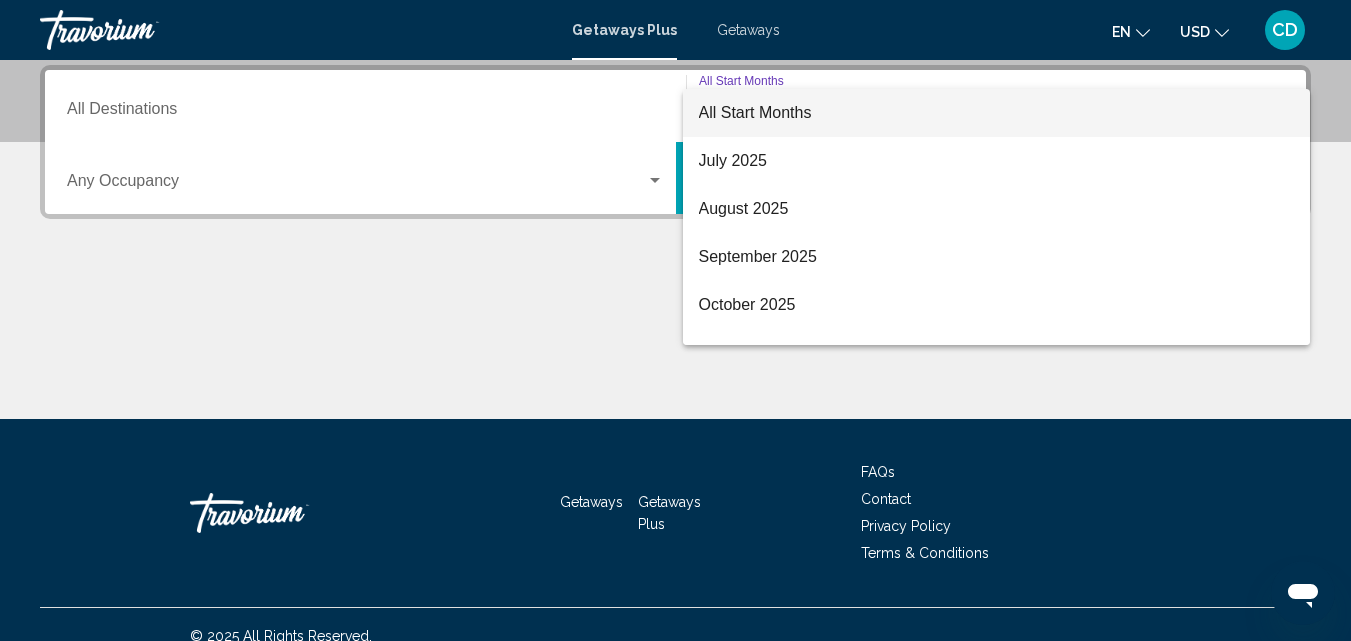 click at bounding box center (675, 320) 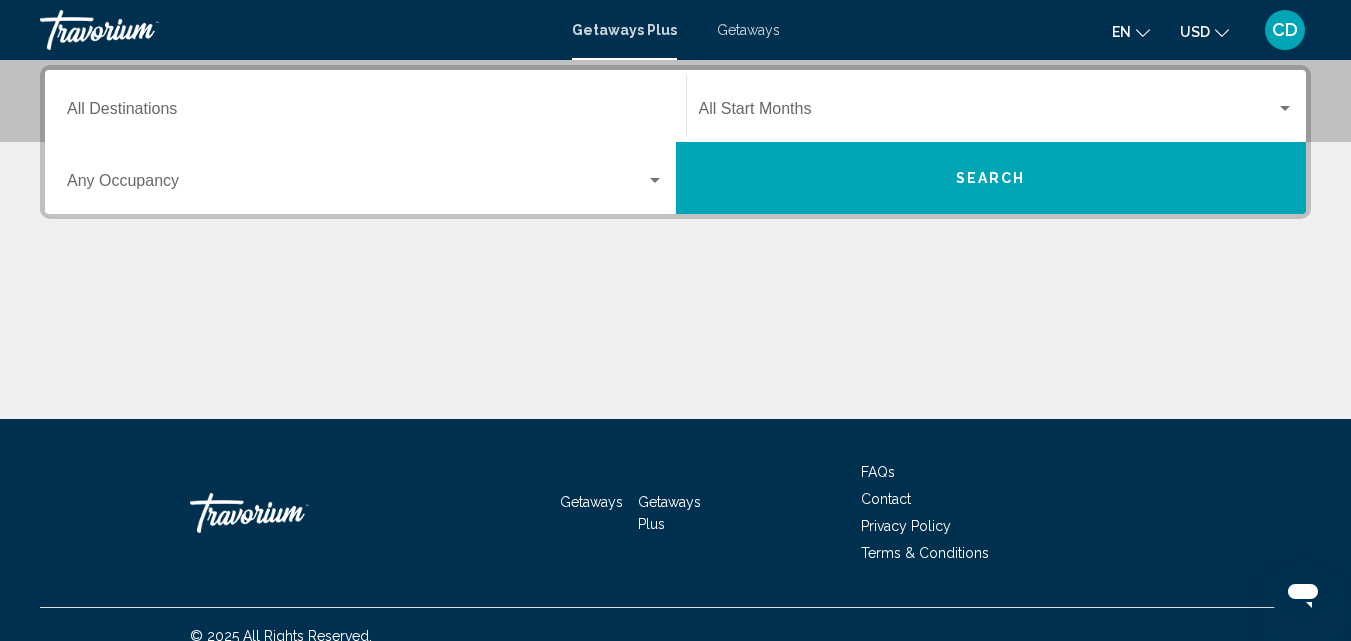 click on "Search" at bounding box center [991, 178] 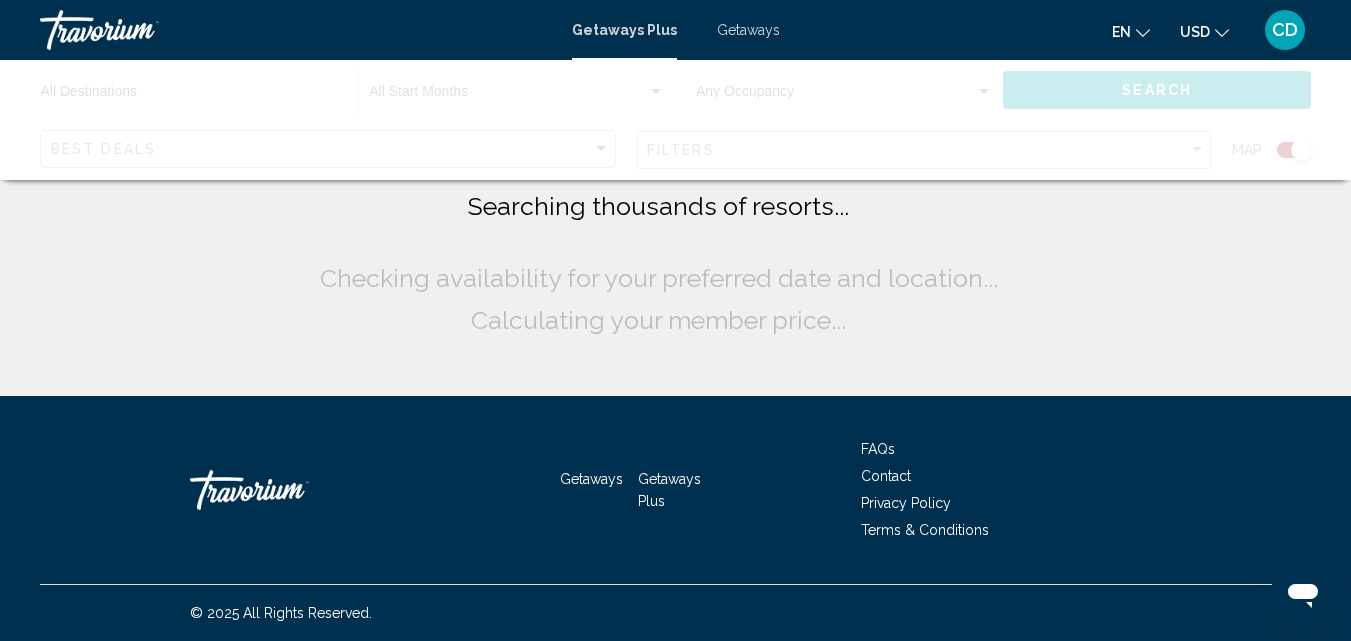 scroll, scrollTop: 0, scrollLeft: 0, axis: both 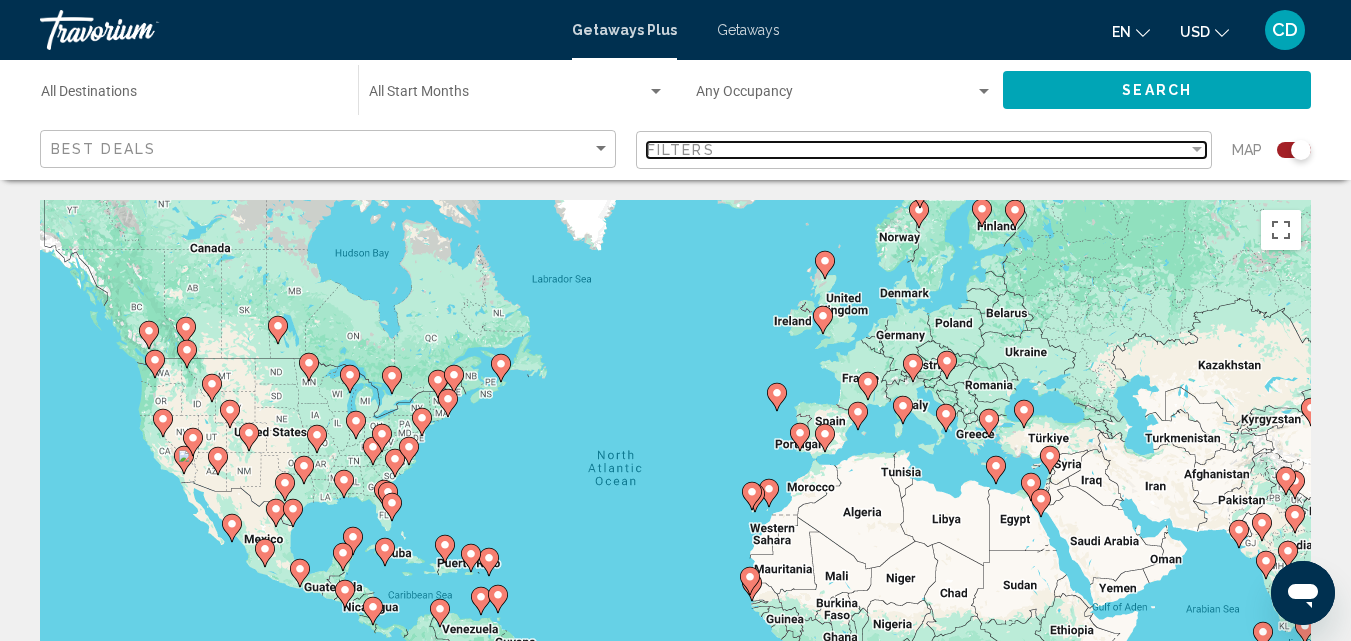 click on "Filters" at bounding box center (917, 150) 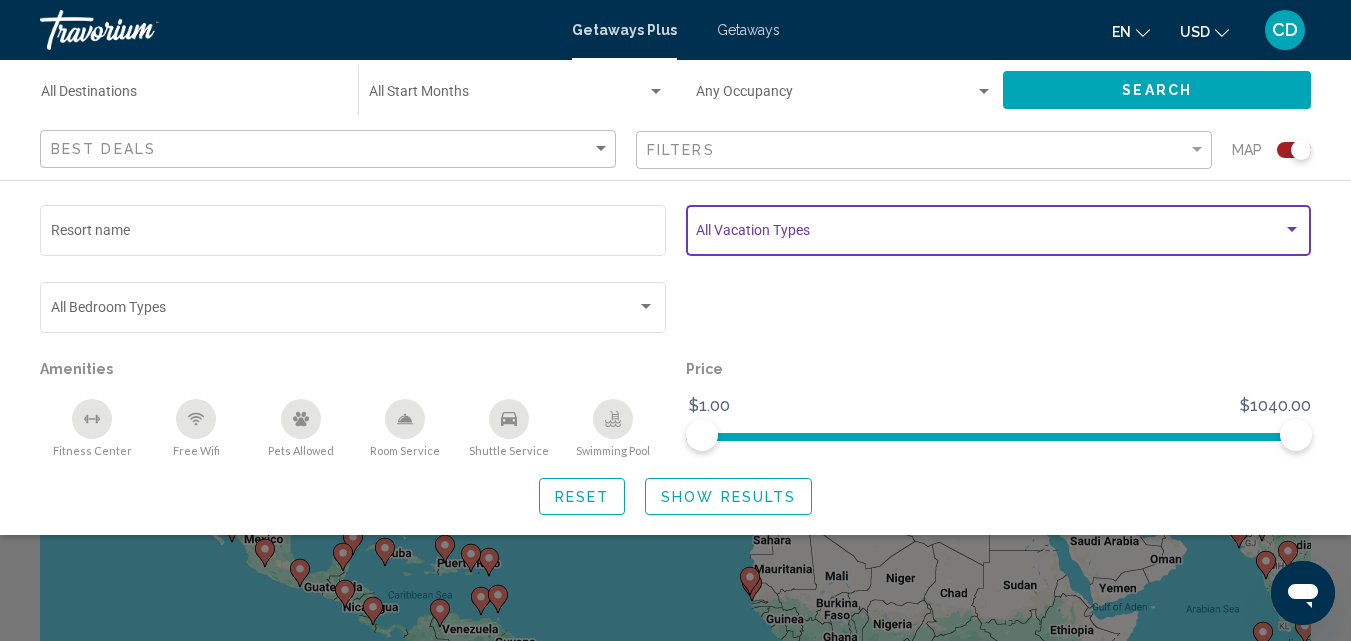 click at bounding box center (989, 234) 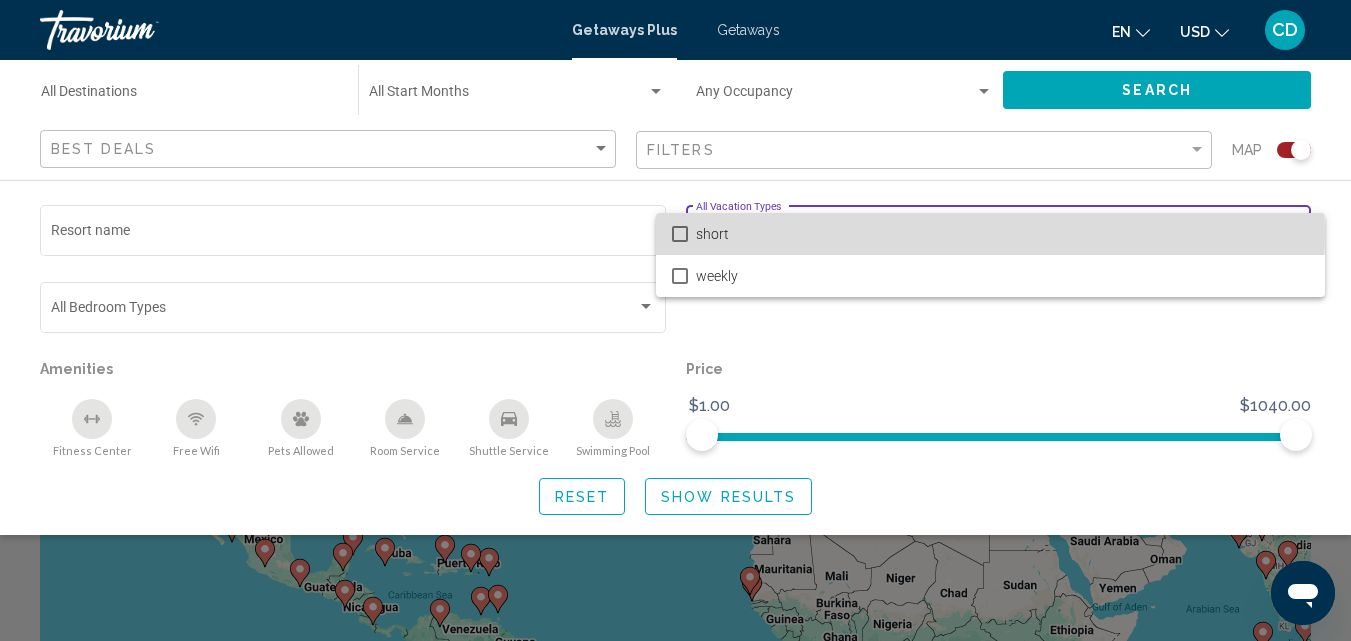 click at bounding box center (680, 234) 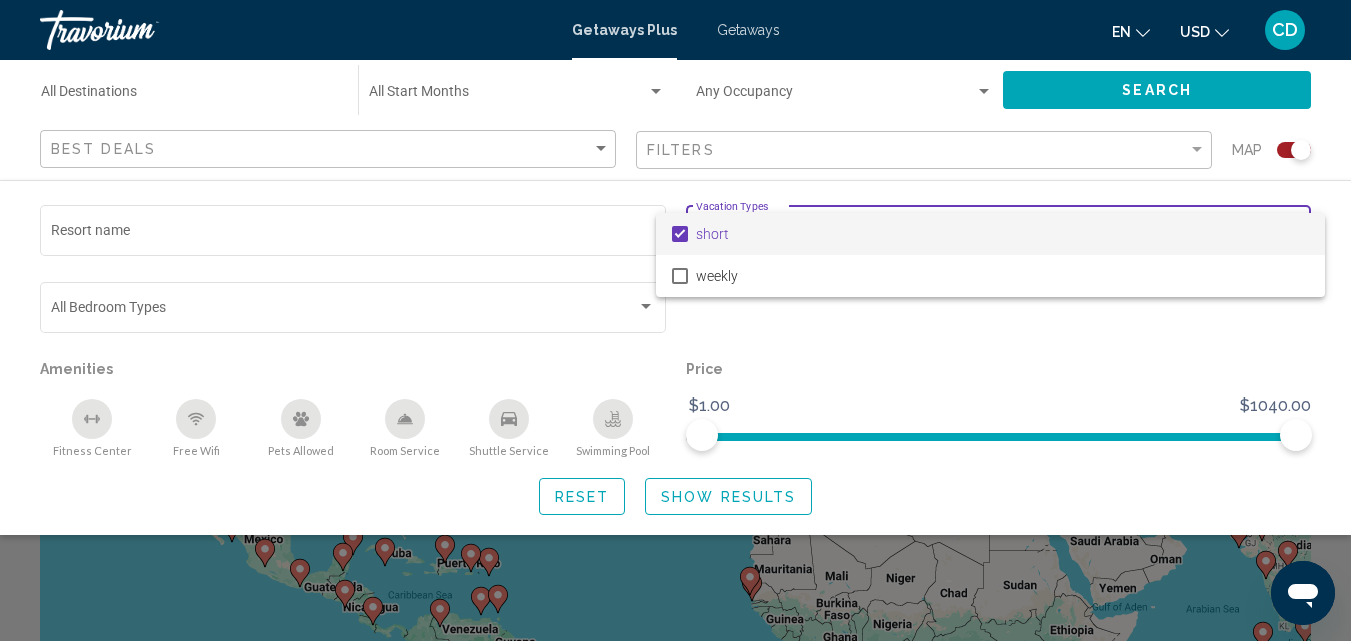 click at bounding box center [675, 320] 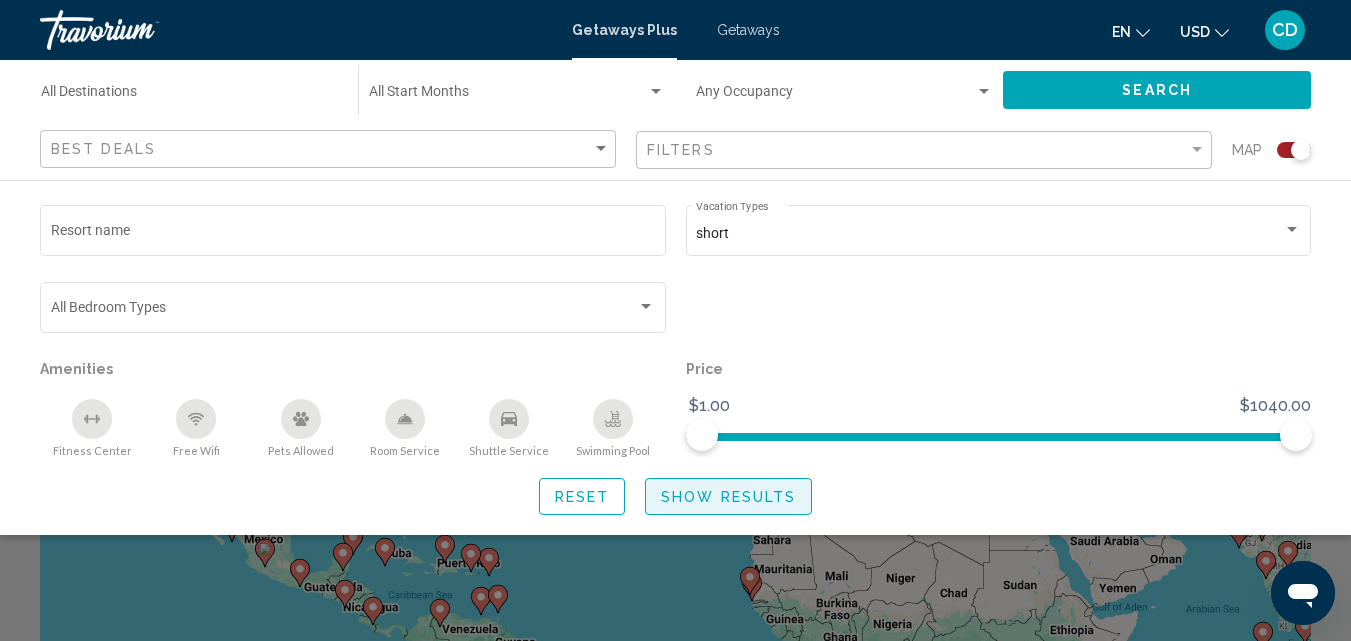 click on "Show Results" at bounding box center [728, 497] 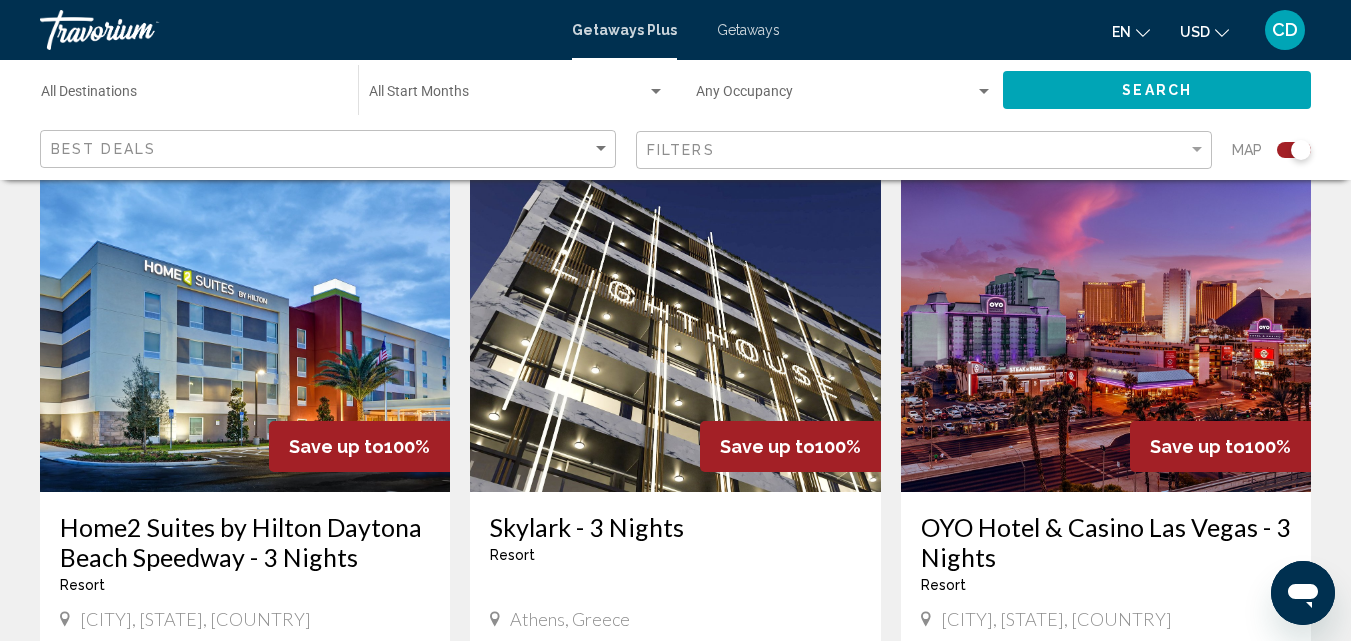scroll, scrollTop: 738, scrollLeft: 0, axis: vertical 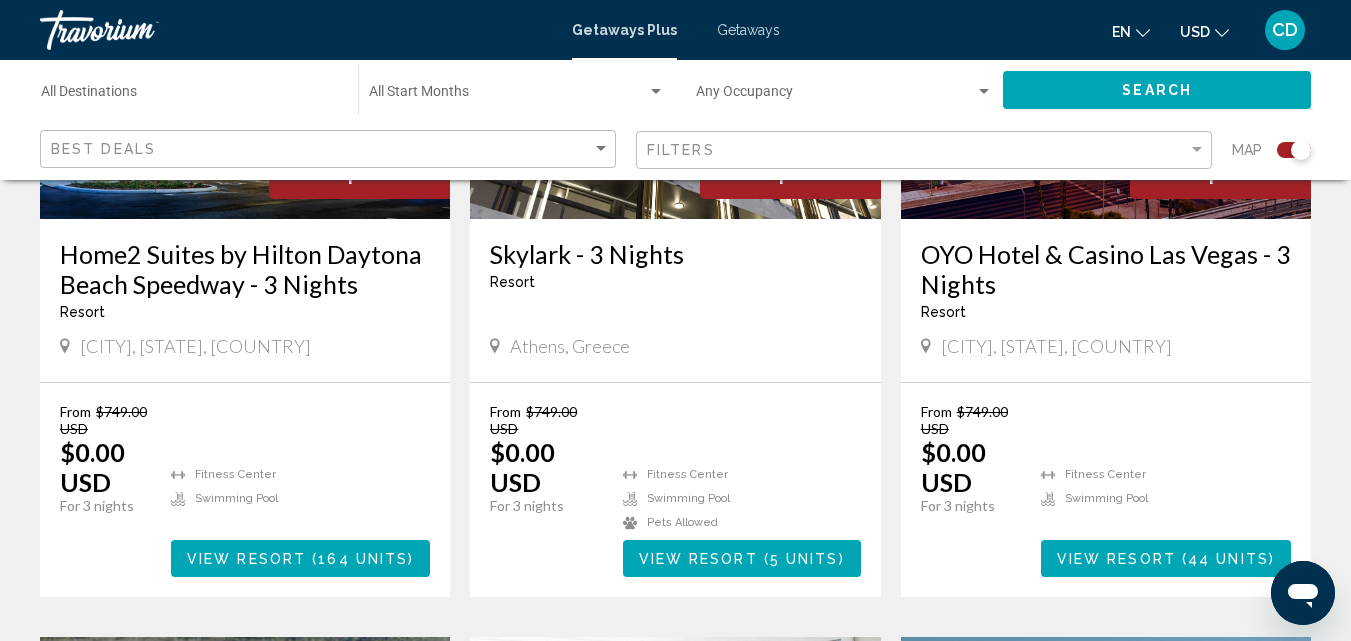 click on "View Resort" at bounding box center [246, 559] 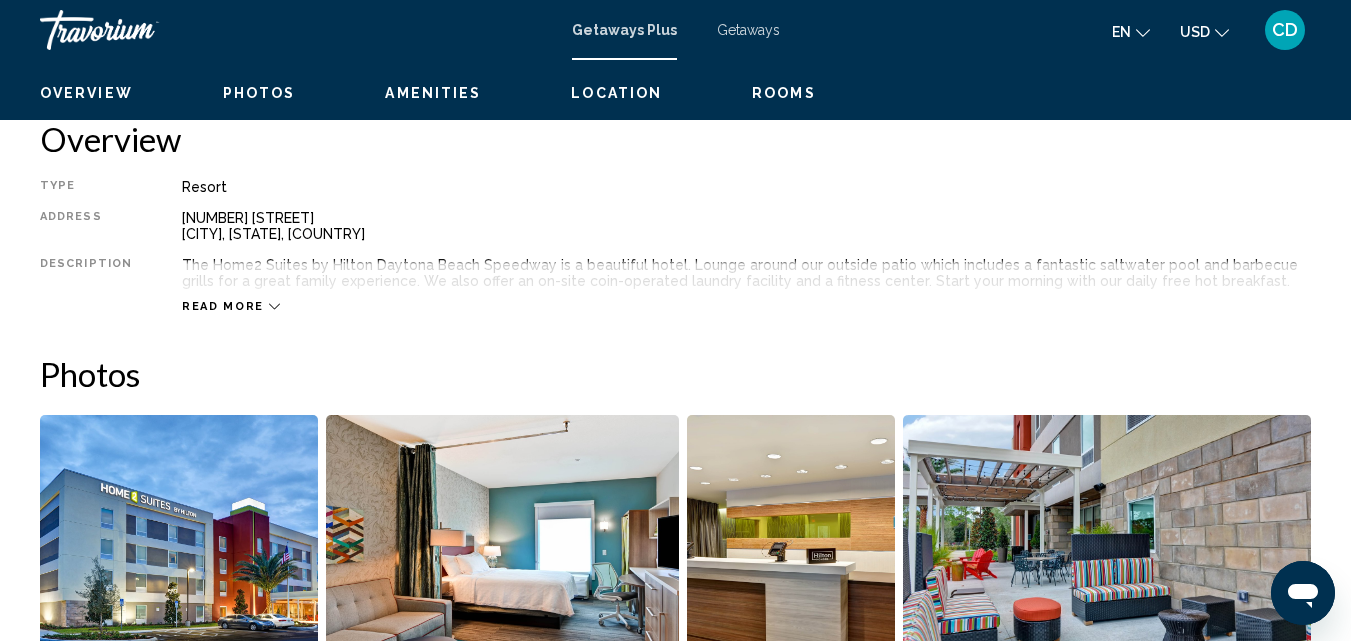 scroll, scrollTop: 215, scrollLeft: 0, axis: vertical 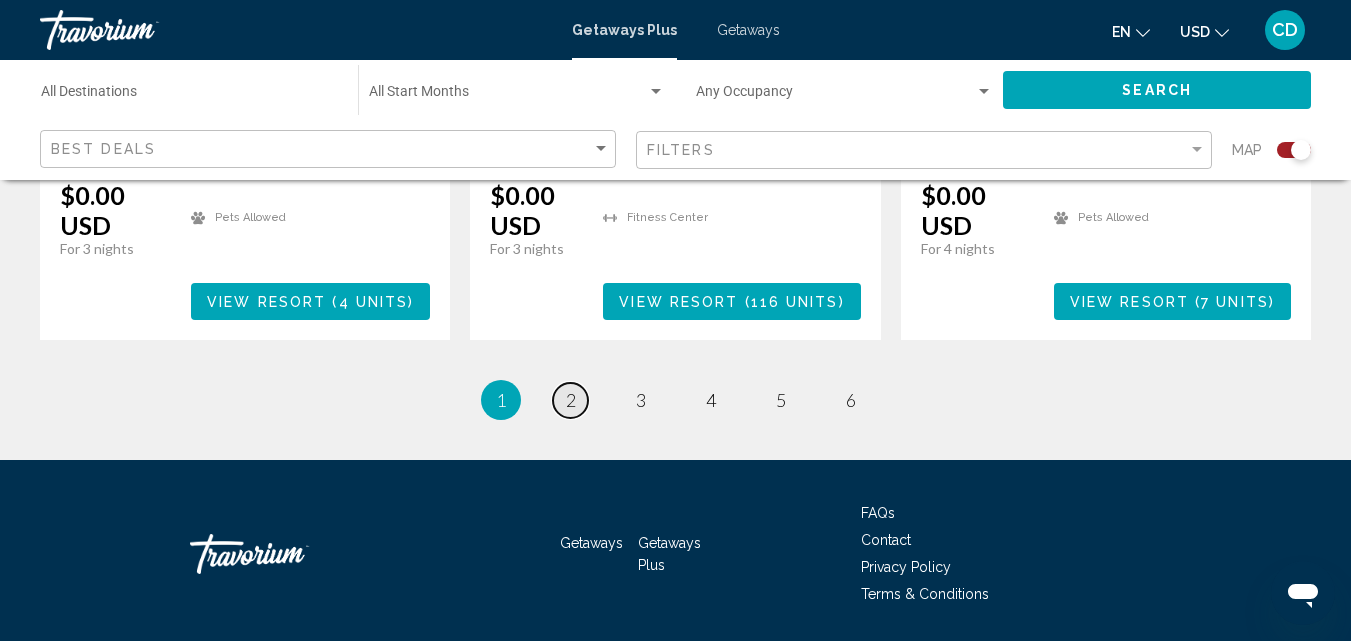 click on "2" at bounding box center [571, 400] 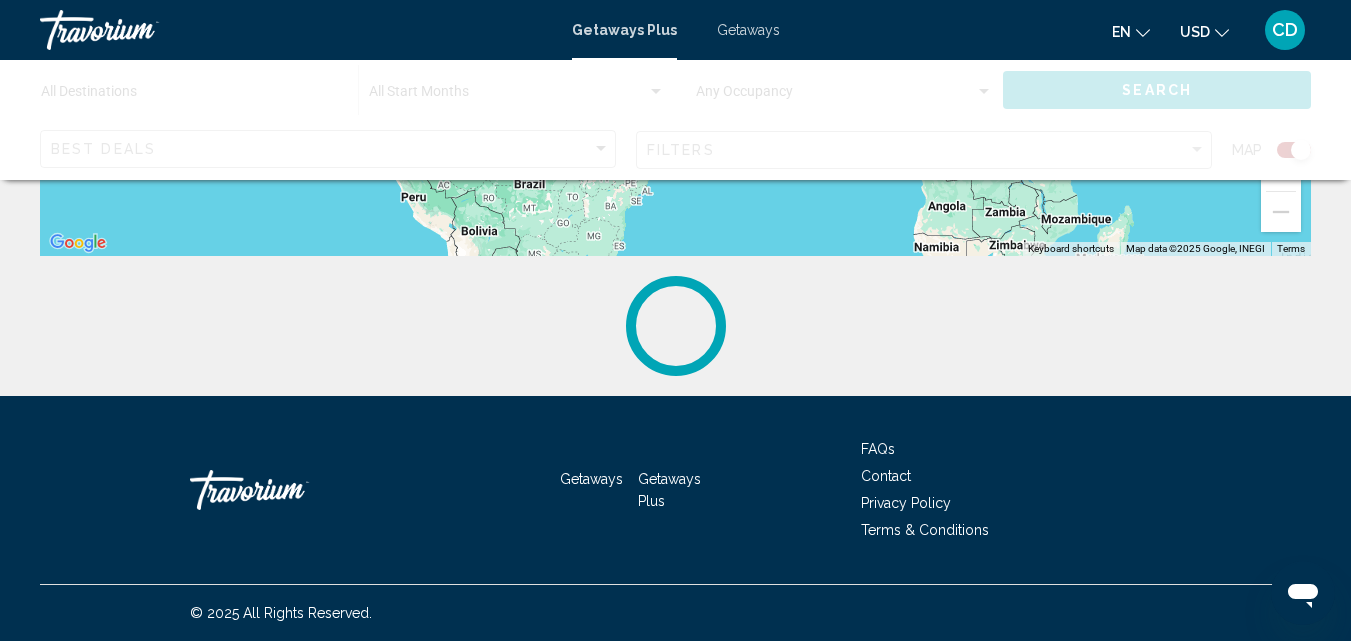 scroll, scrollTop: 0, scrollLeft: 0, axis: both 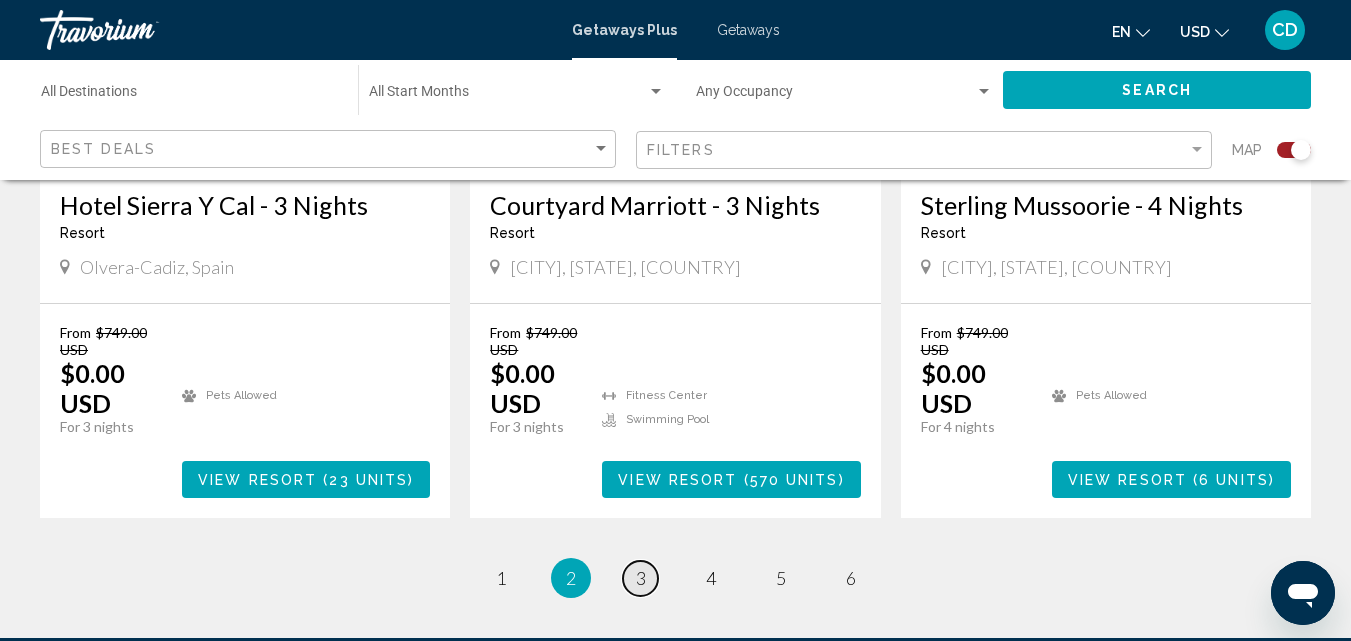 click on "3" at bounding box center [501, 578] 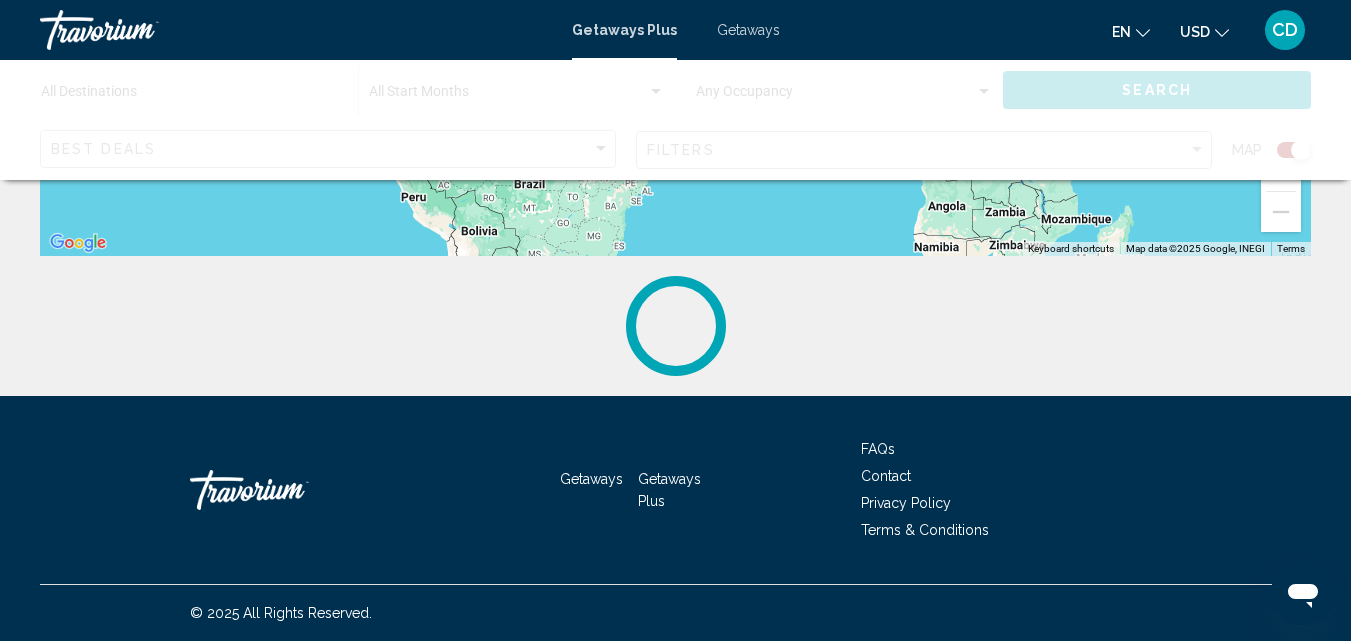 scroll, scrollTop: 0, scrollLeft: 0, axis: both 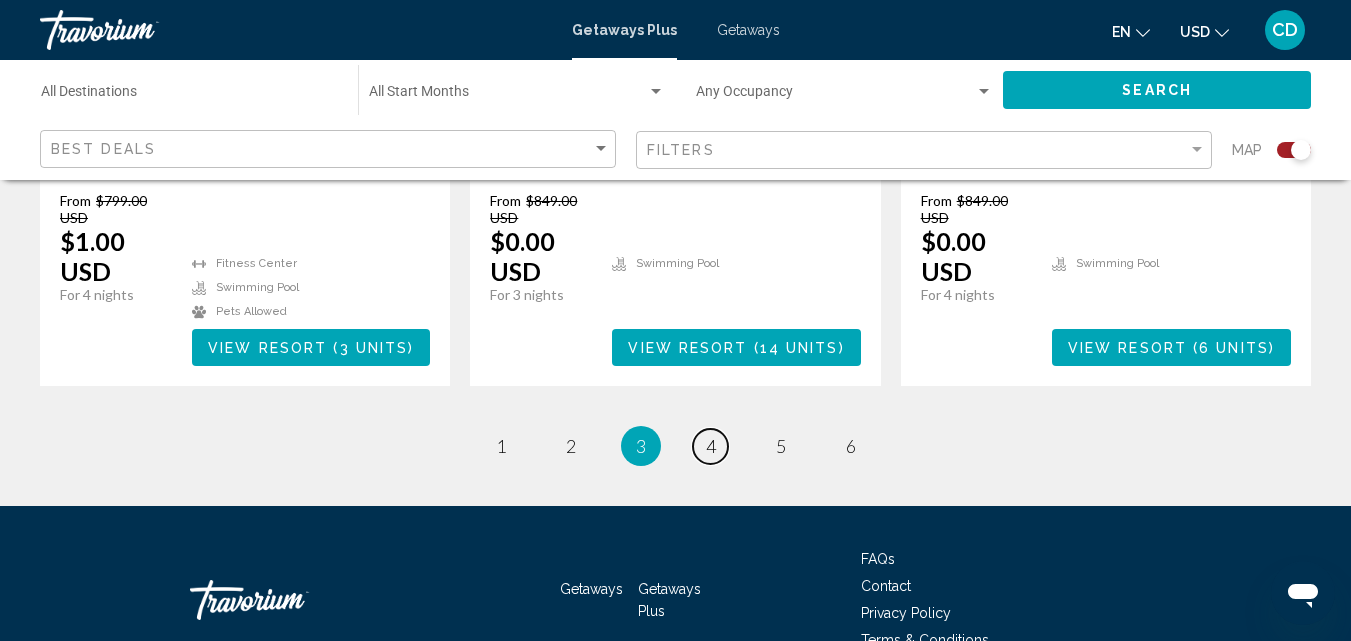 click on "4" at bounding box center (501, 446) 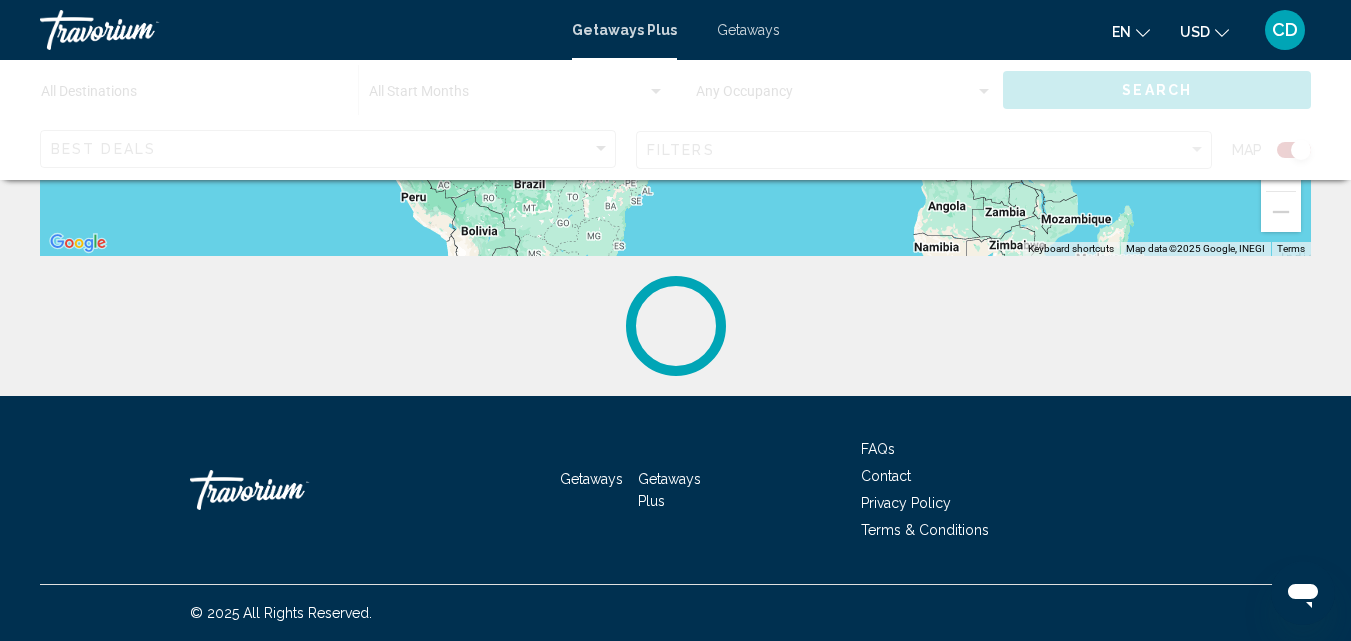 scroll, scrollTop: 0, scrollLeft: 0, axis: both 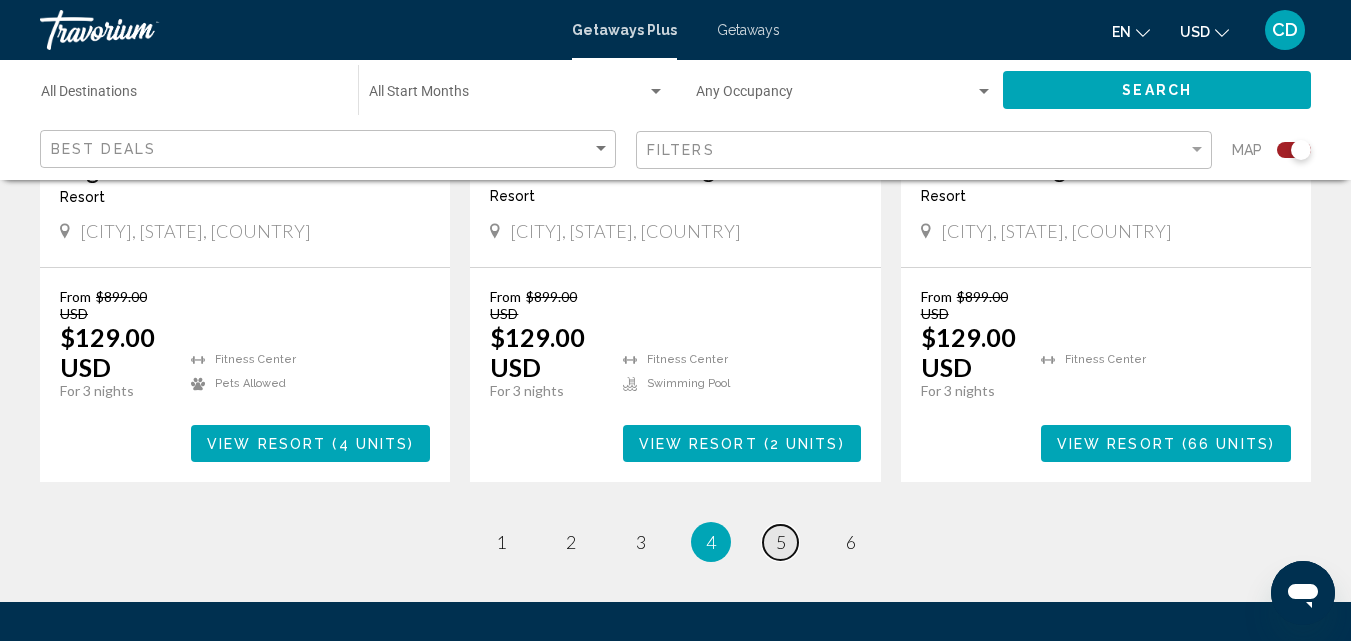 click on "5" at bounding box center [501, 542] 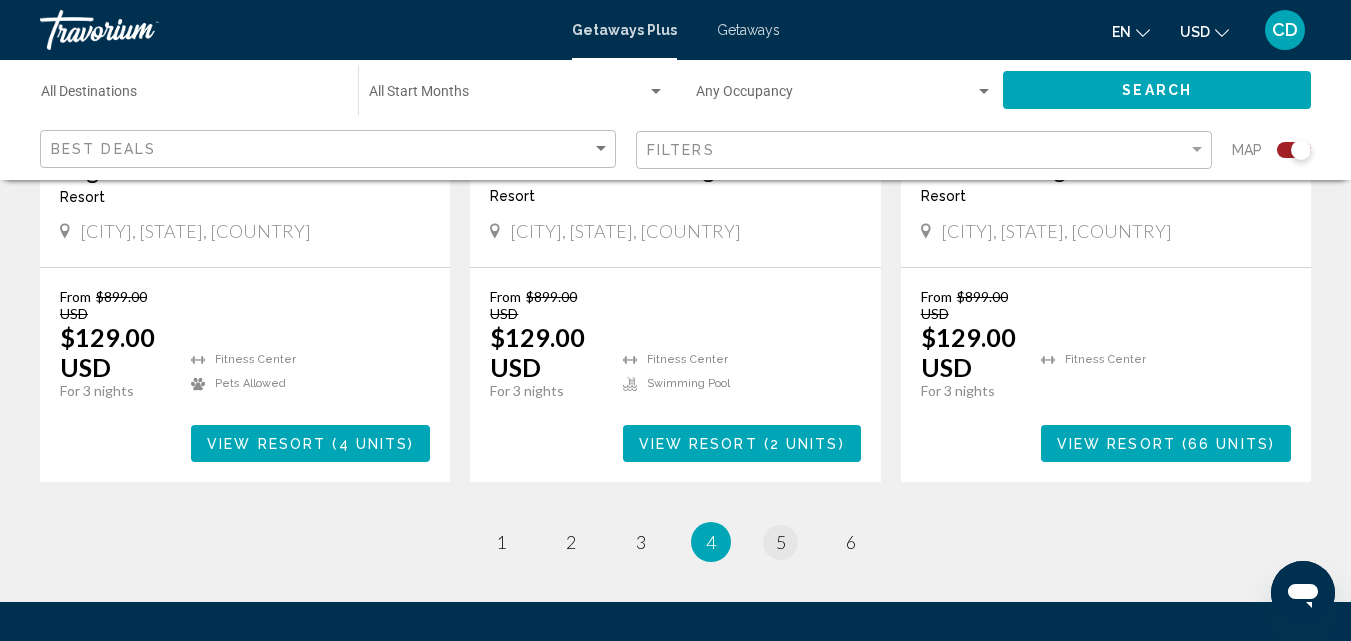 scroll, scrollTop: 0, scrollLeft: 0, axis: both 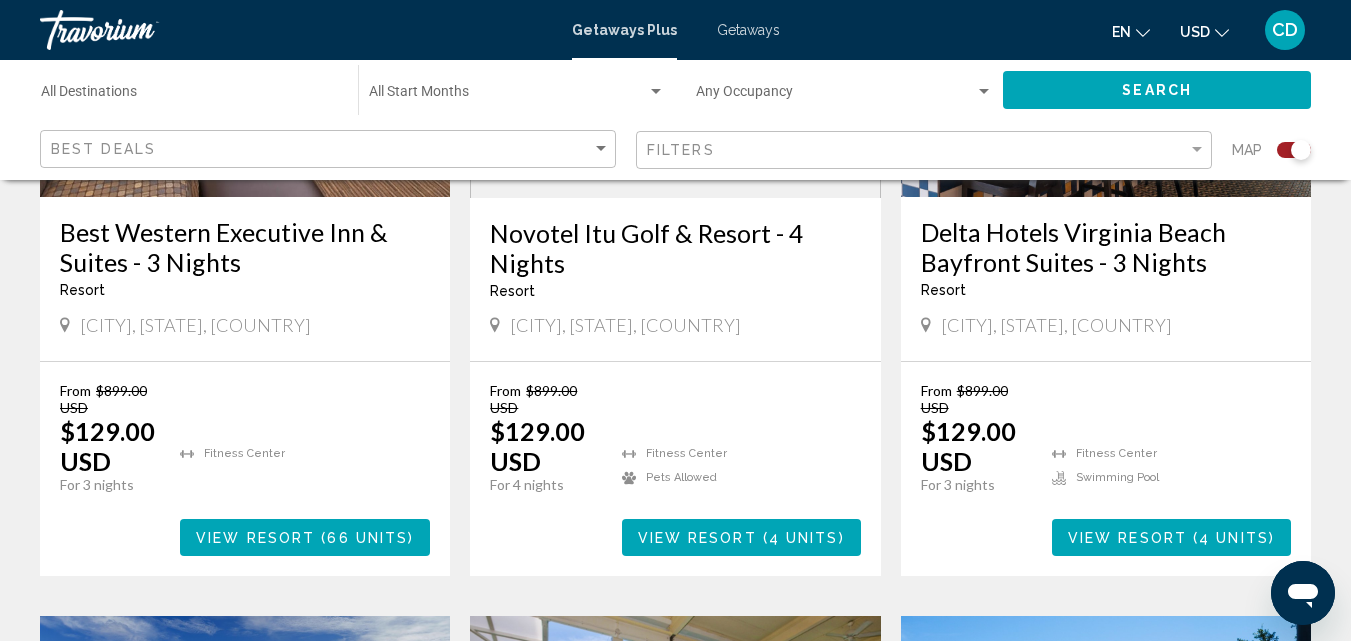 click on "View Resort" at bounding box center (1127, 538) 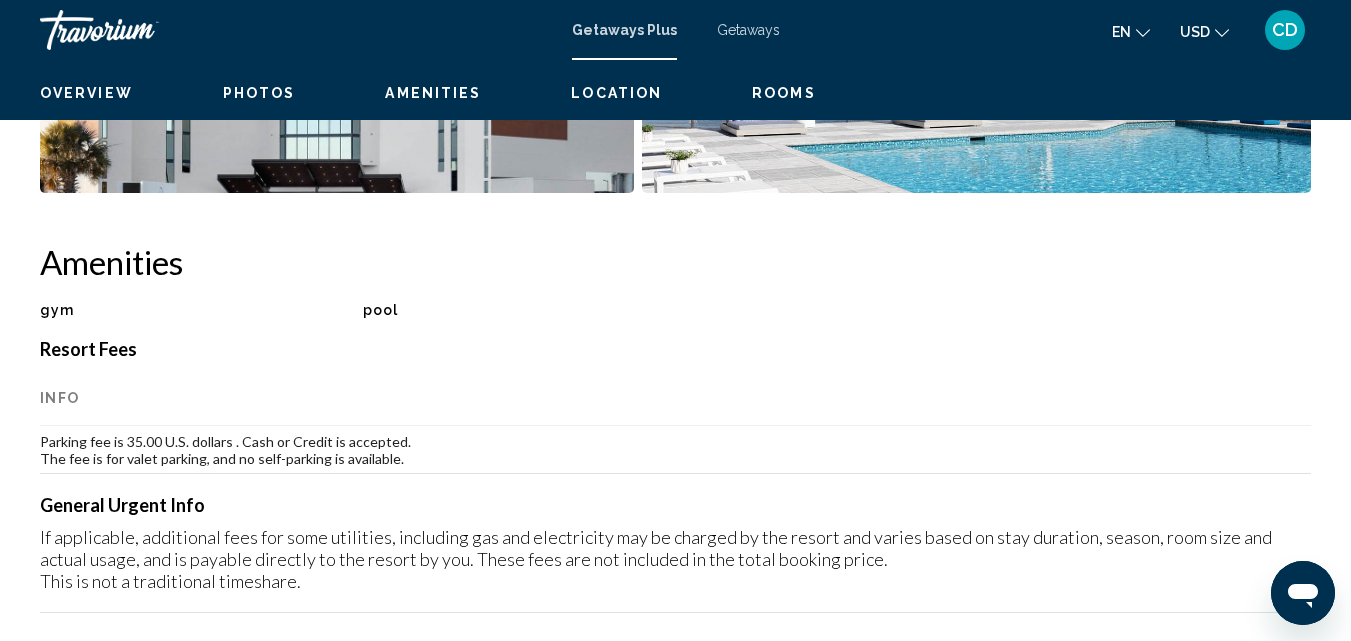 scroll, scrollTop: 215, scrollLeft: 0, axis: vertical 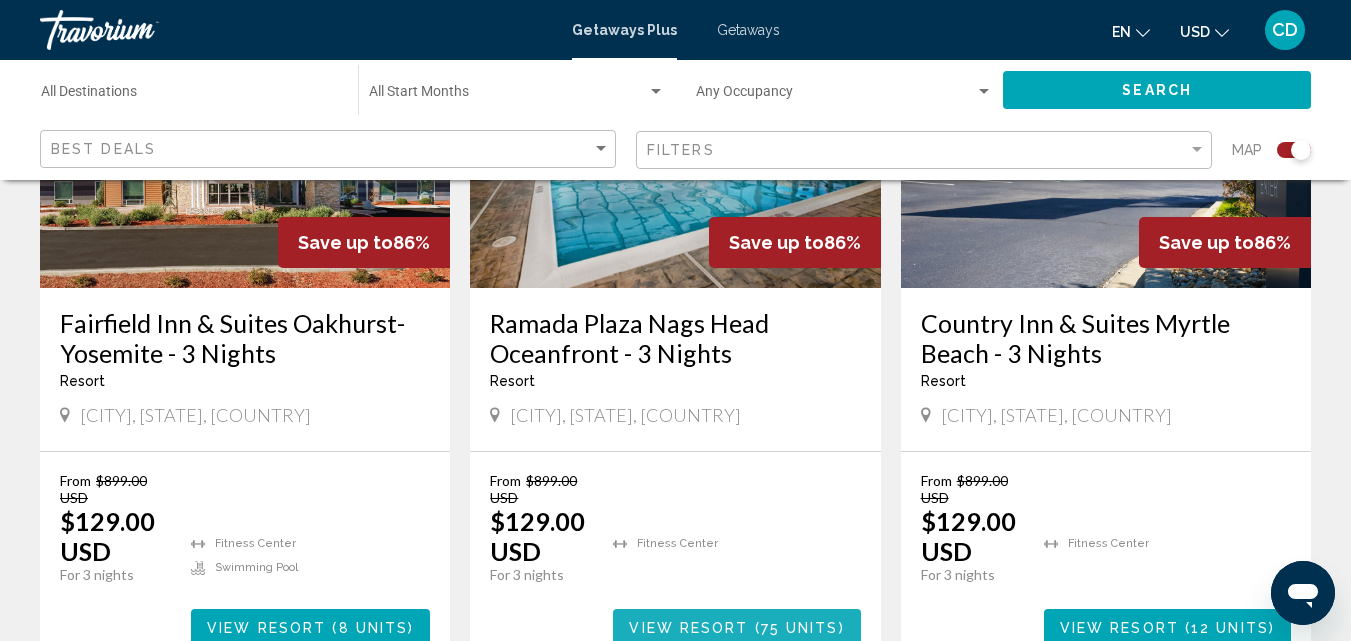 click at bounding box center (752, 628) 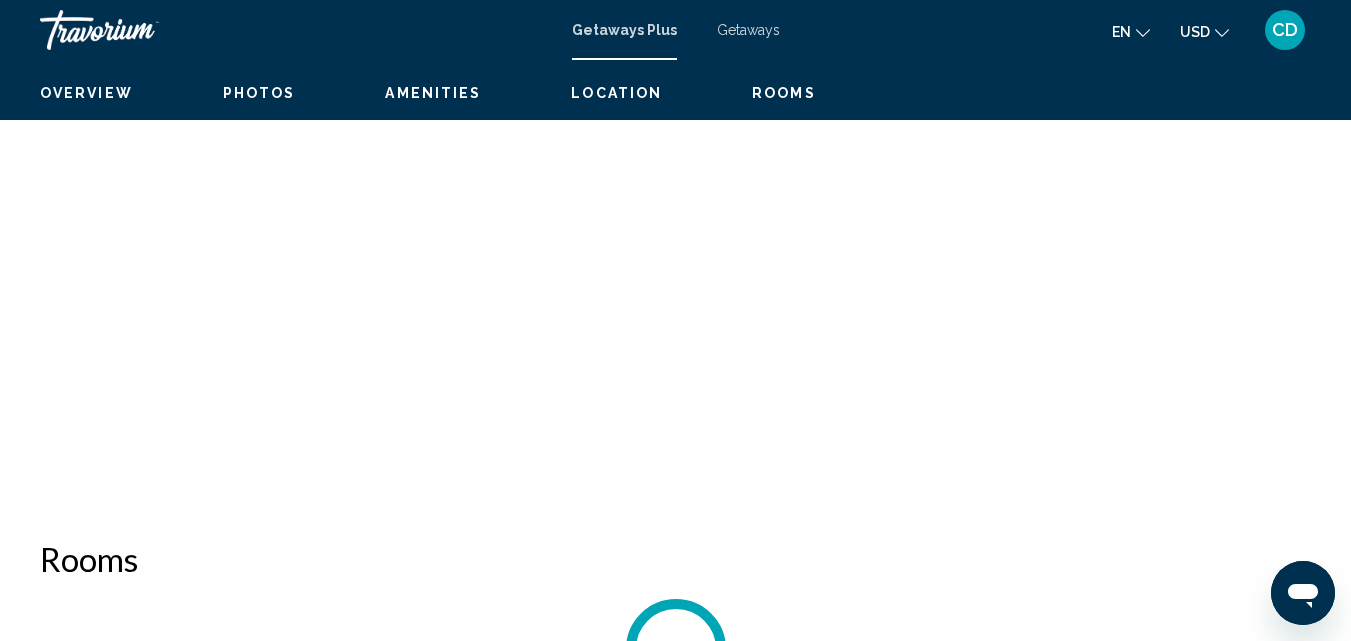 scroll, scrollTop: 215, scrollLeft: 0, axis: vertical 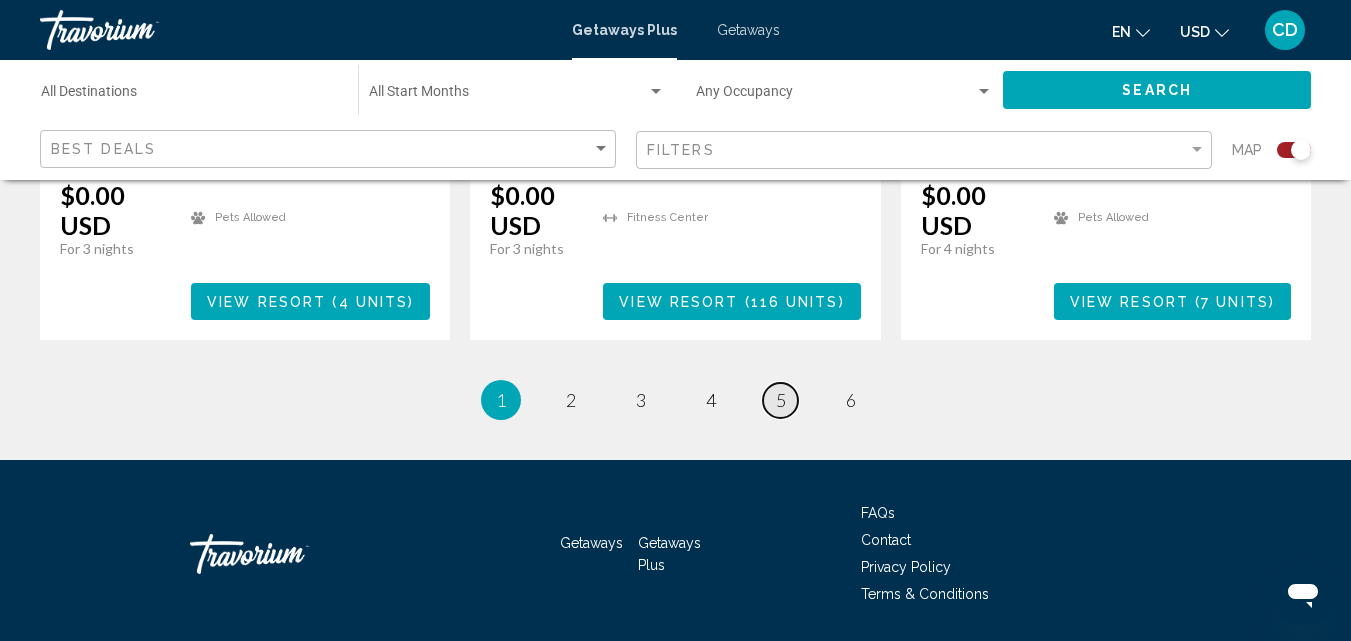 click on "5" at bounding box center (571, 400) 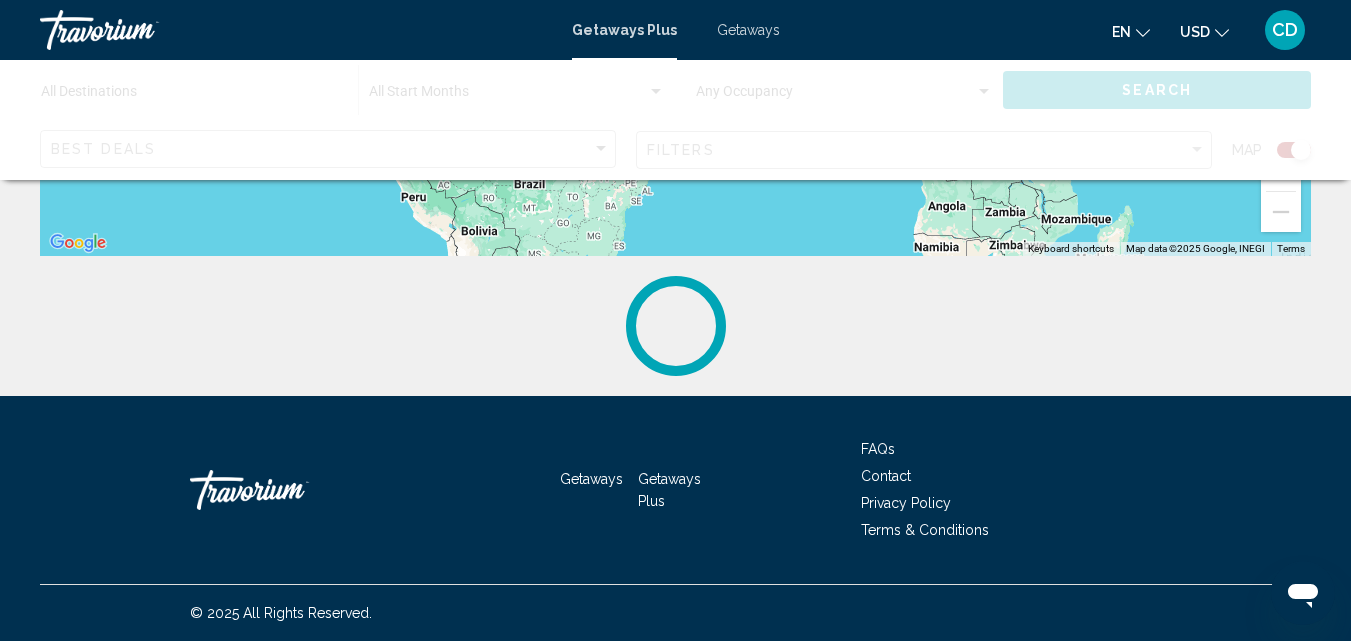 scroll, scrollTop: 0, scrollLeft: 0, axis: both 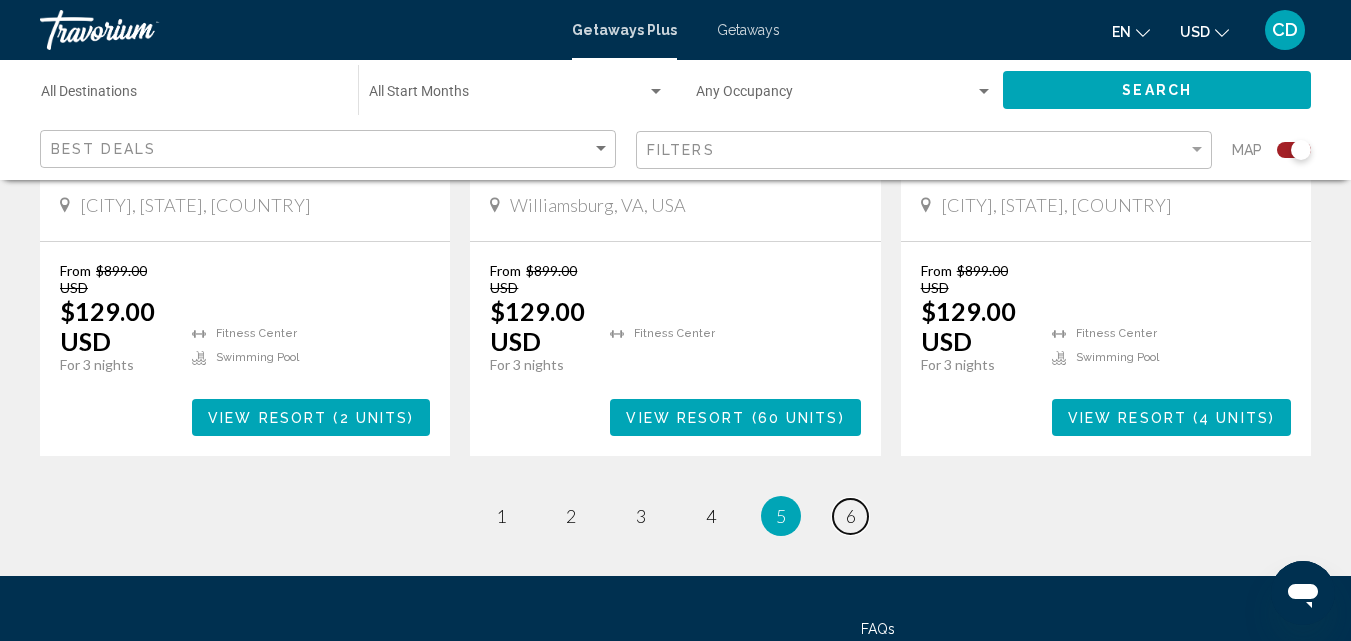 click on "6" at bounding box center [501, 516] 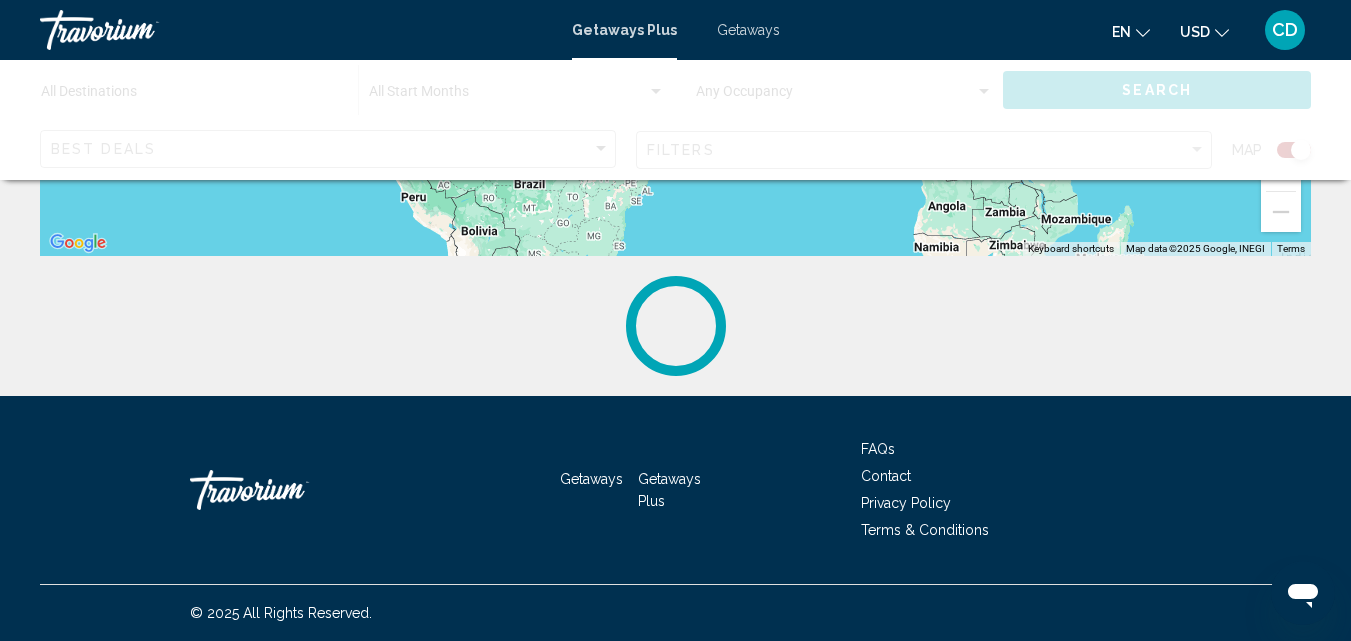 scroll, scrollTop: 0, scrollLeft: 0, axis: both 